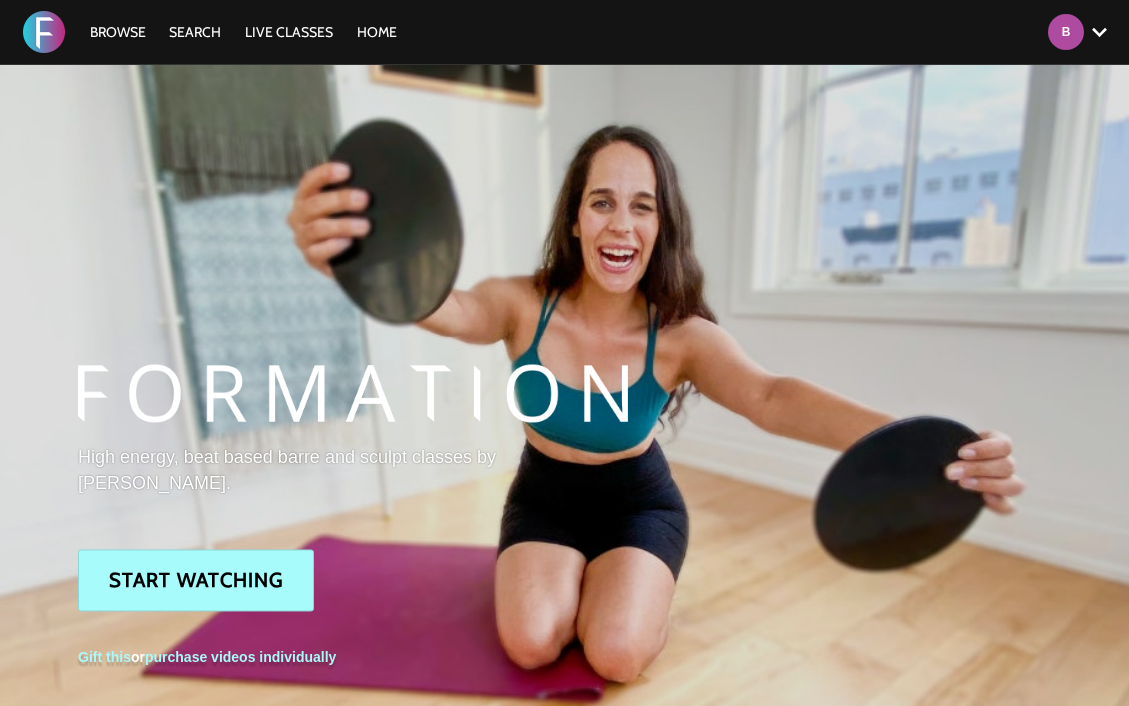 scroll, scrollTop: 0, scrollLeft: 0, axis: both 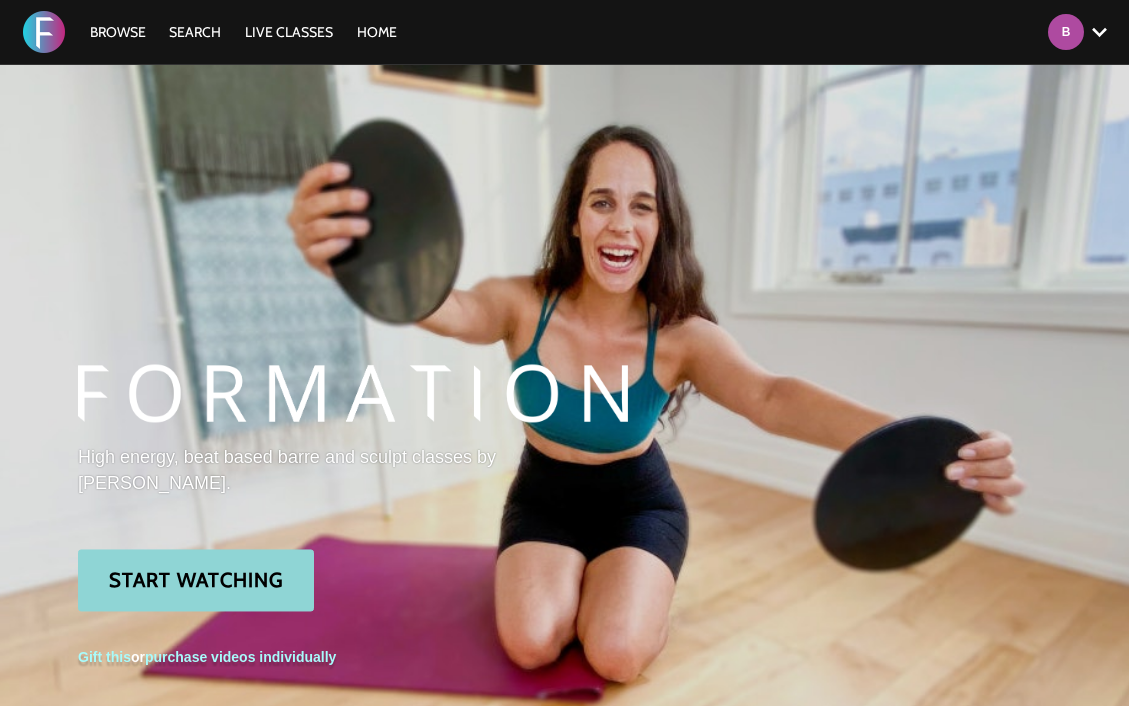 click on "Start Watching" at bounding box center [196, 580] 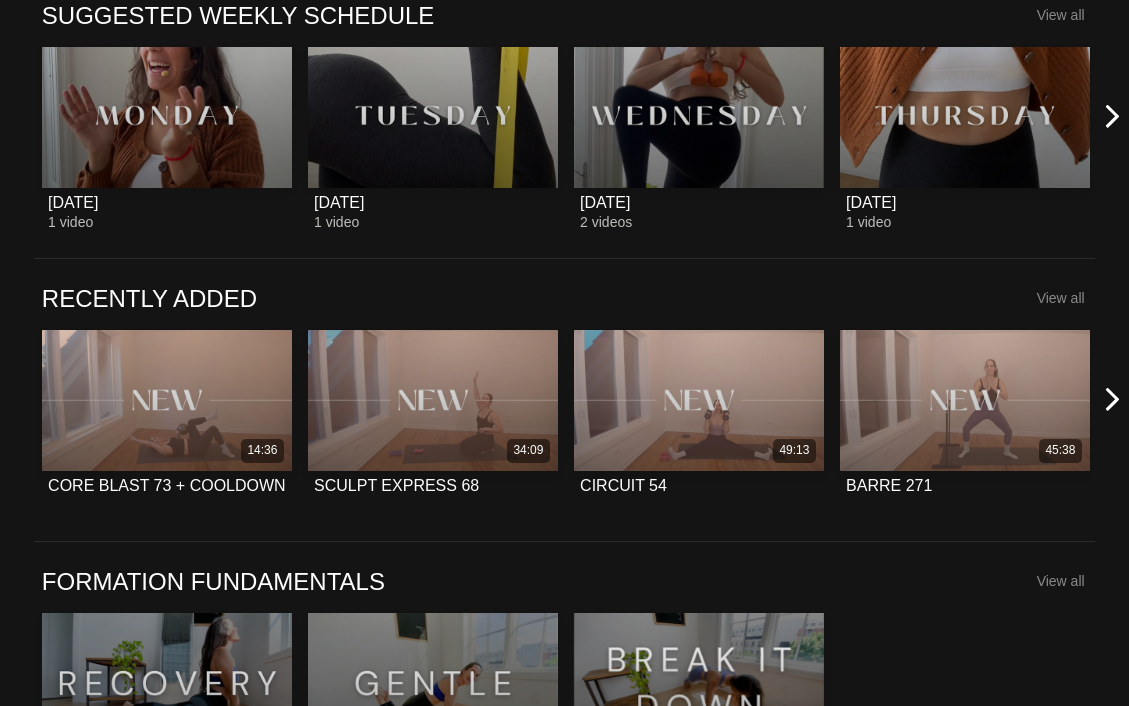 scroll, scrollTop: 1081, scrollLeft: 0, axis: vertical 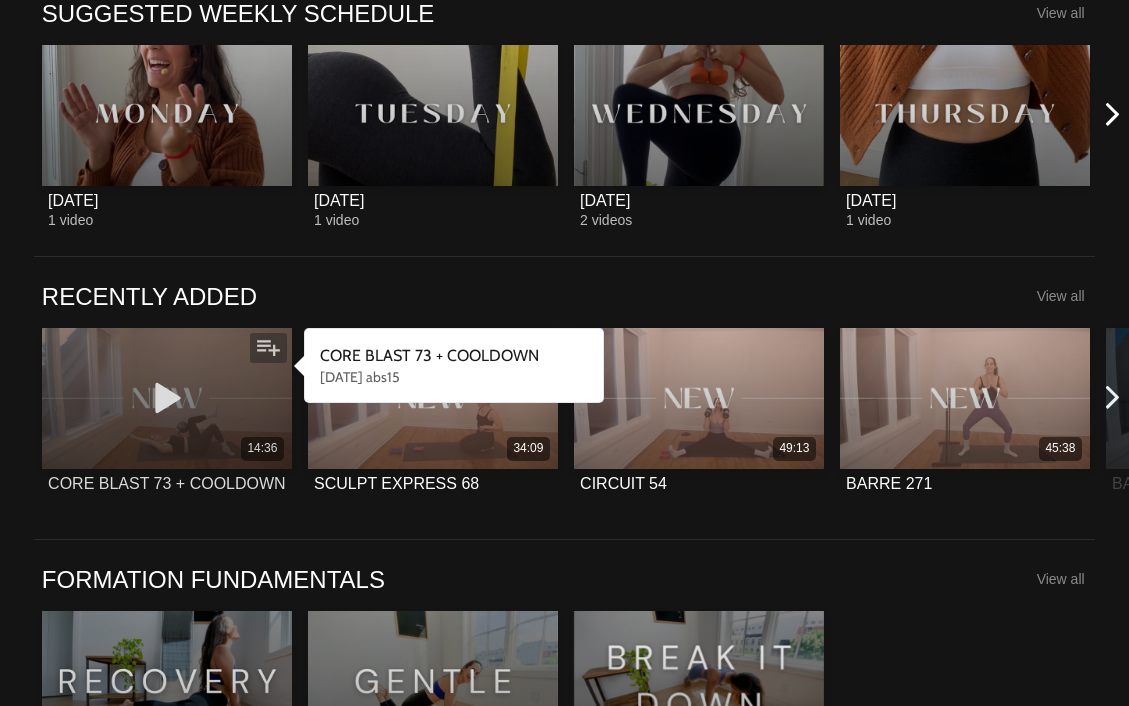 click on "14:36" at bounding box center [167, 398] 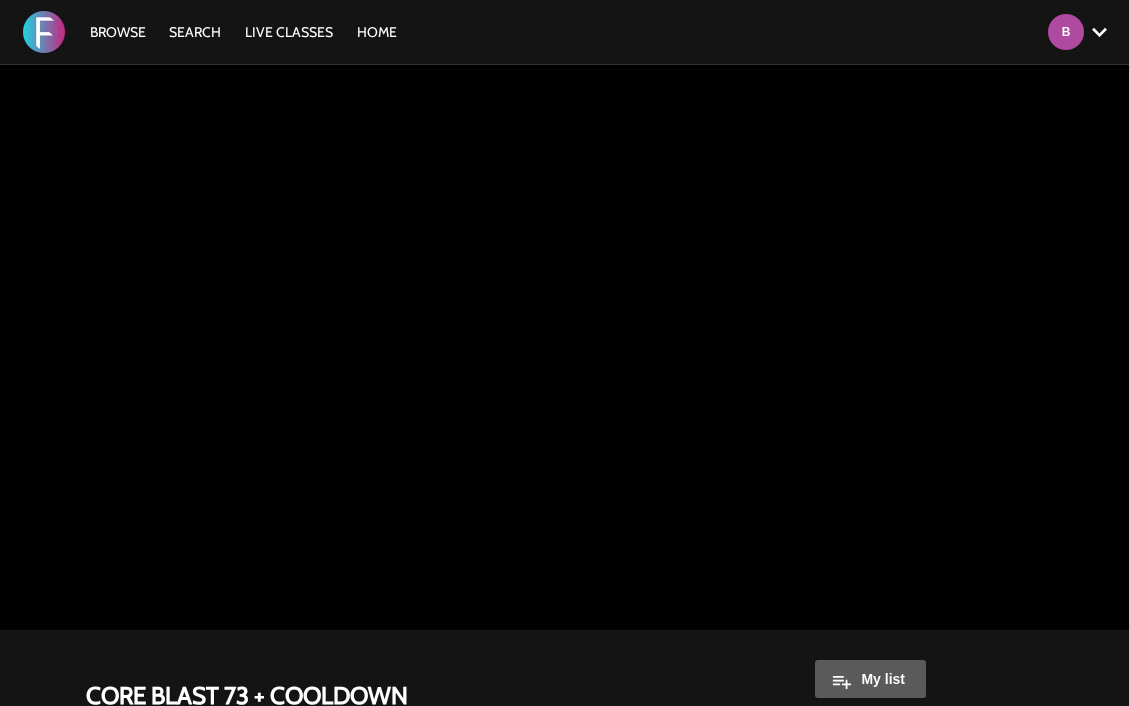 scroll, scrollTop: 0, scrollLeft: 0, axis: both 